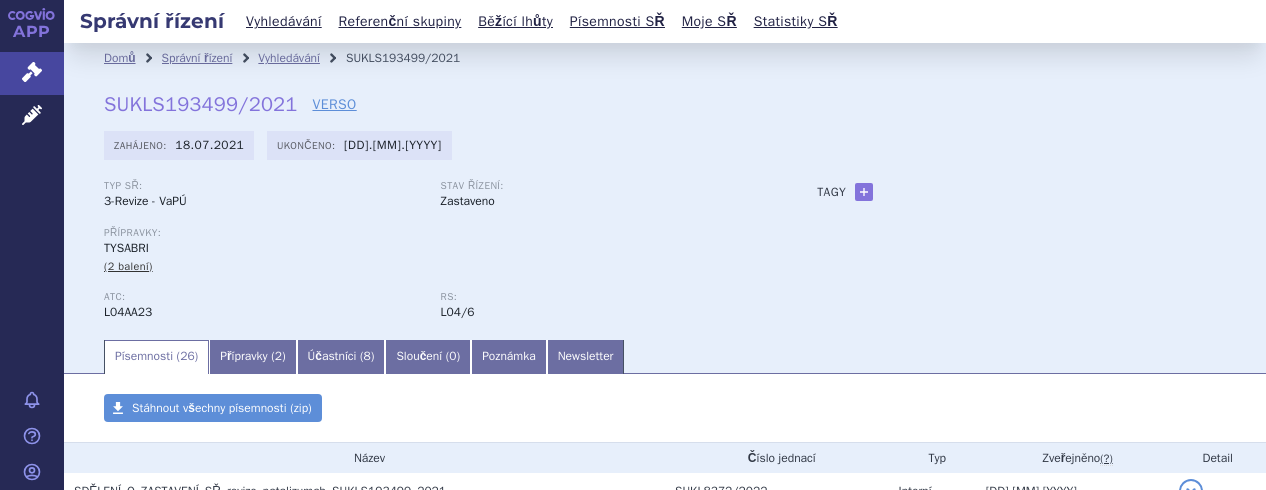 scroll, scrollTop: 0, scrollLeft: 0, axis: both 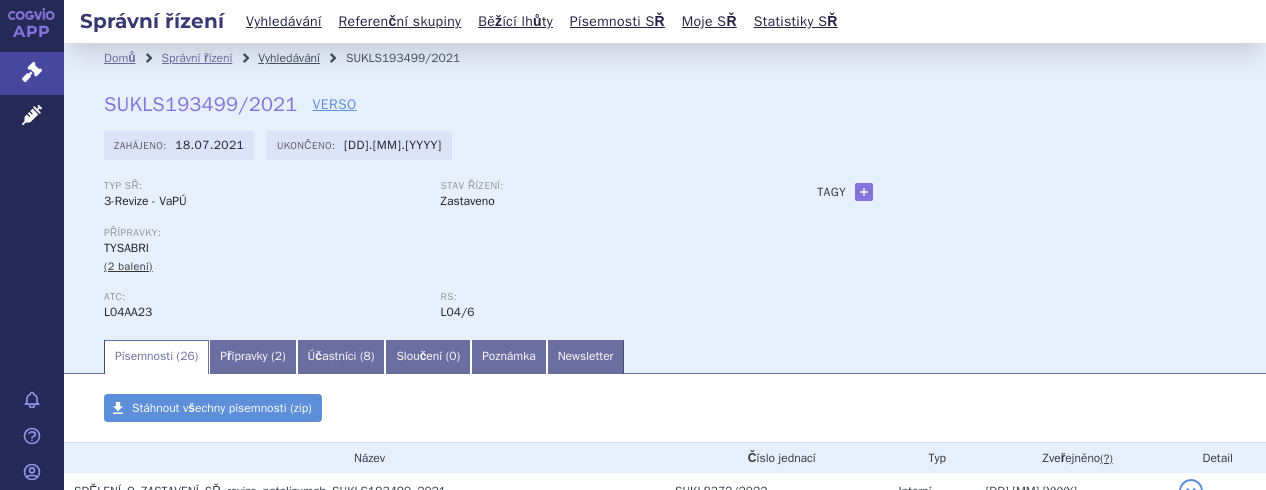 click on "Vyhledávání" at bounding box center [289, 58] 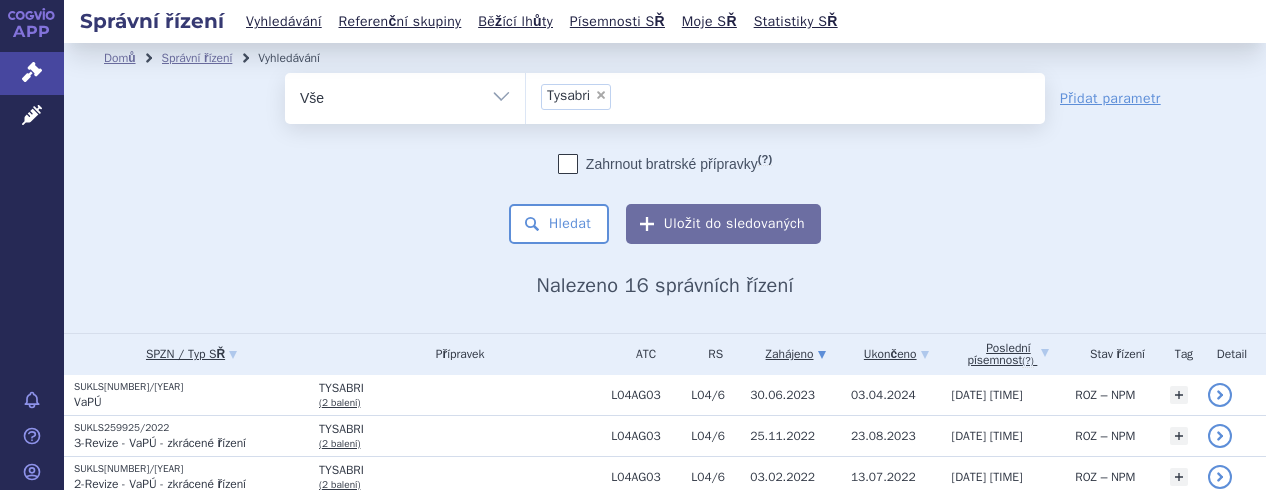 scroll, scrollTop: 0, scrollLeft: 0, axis: both 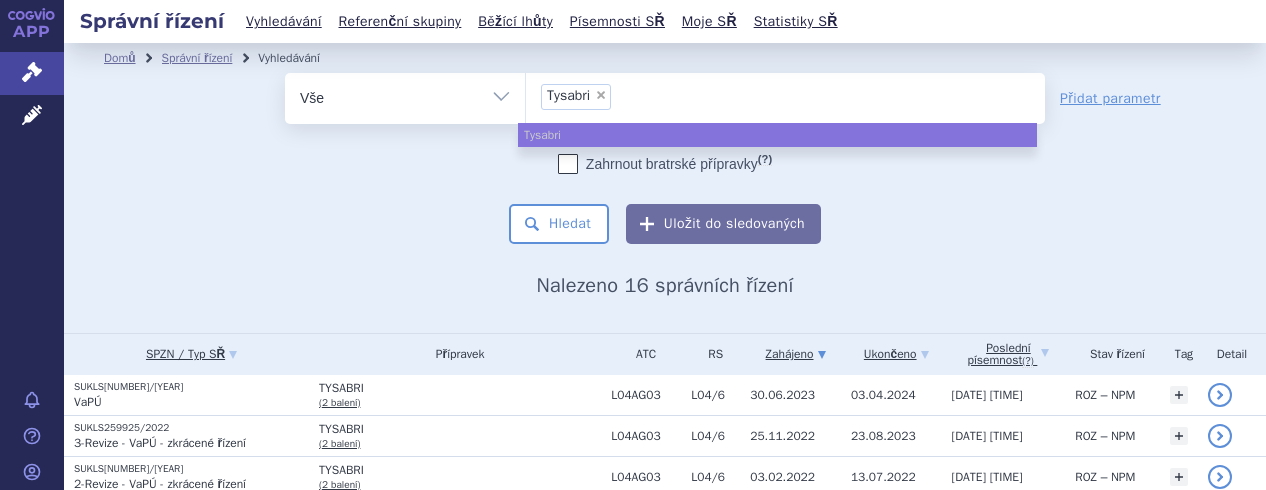 select 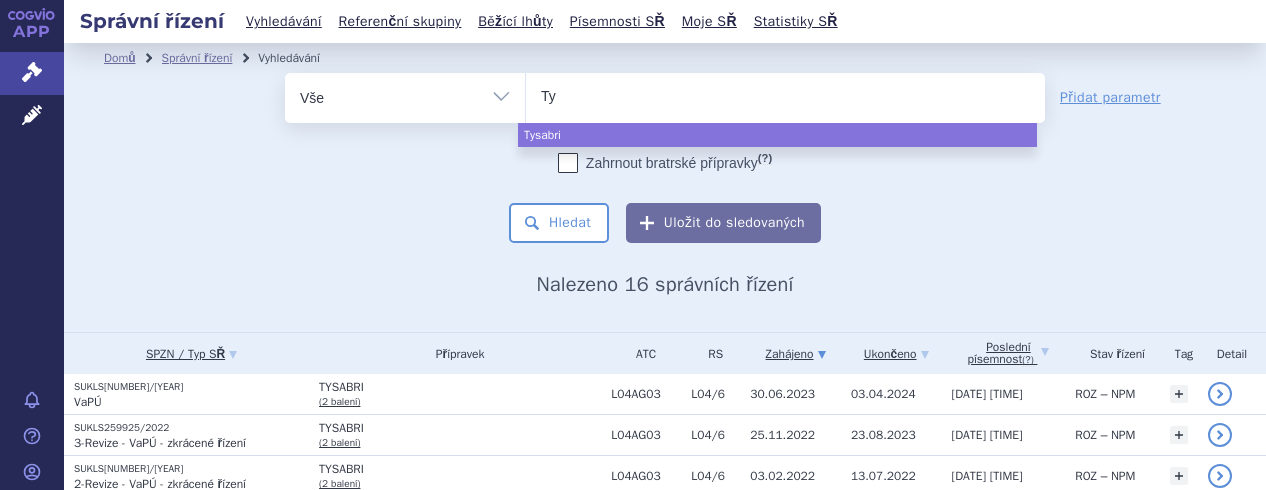 type on "T" 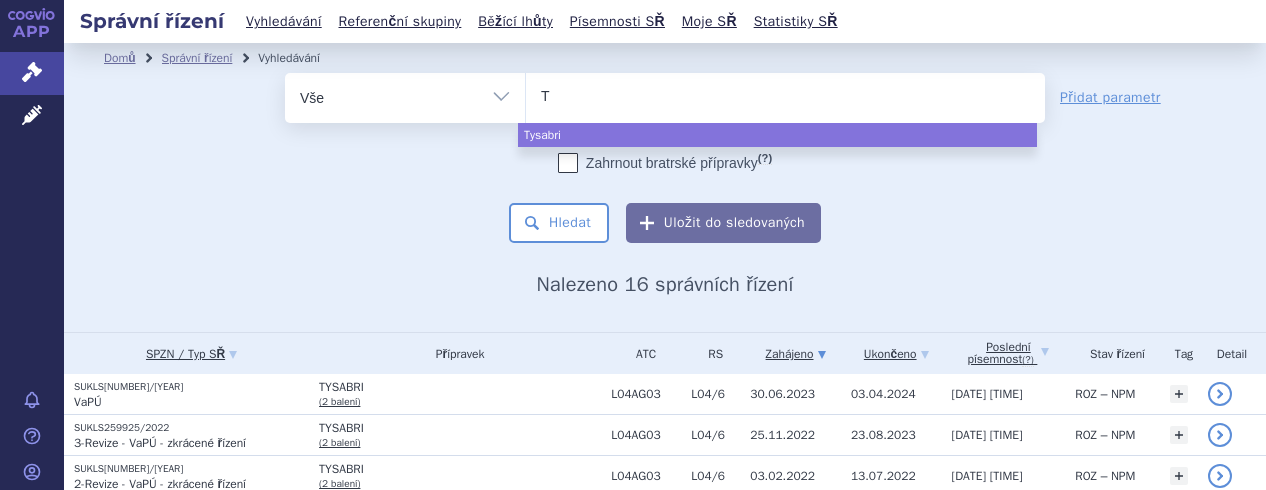type 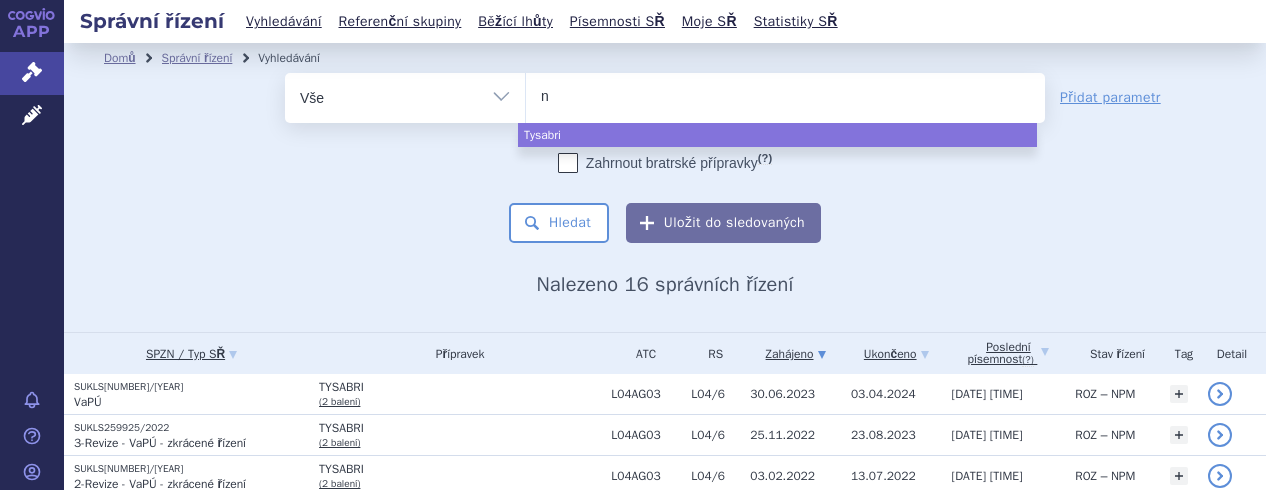 type on "na" 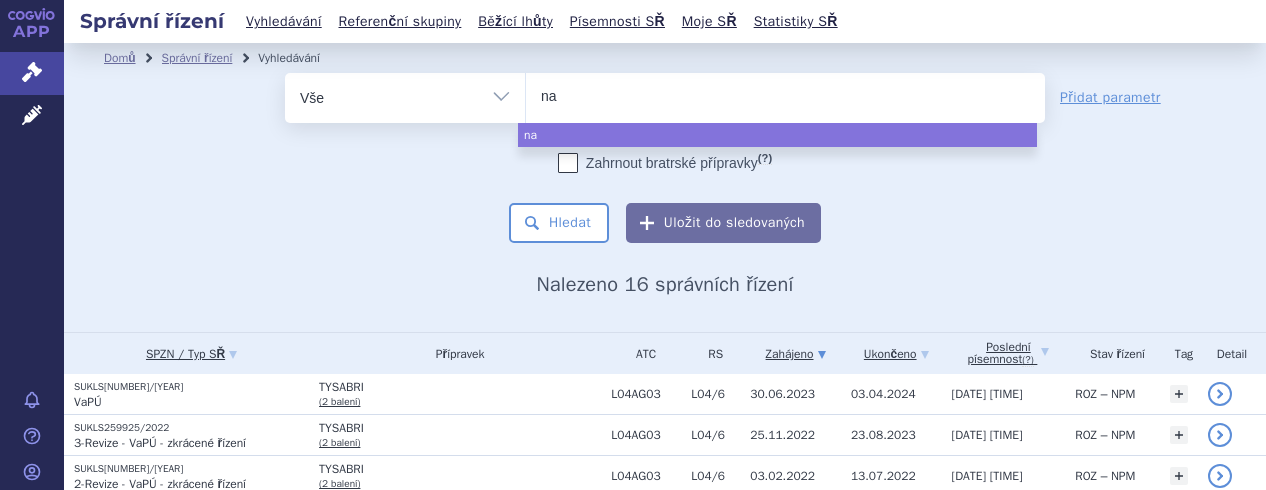type on "nat" 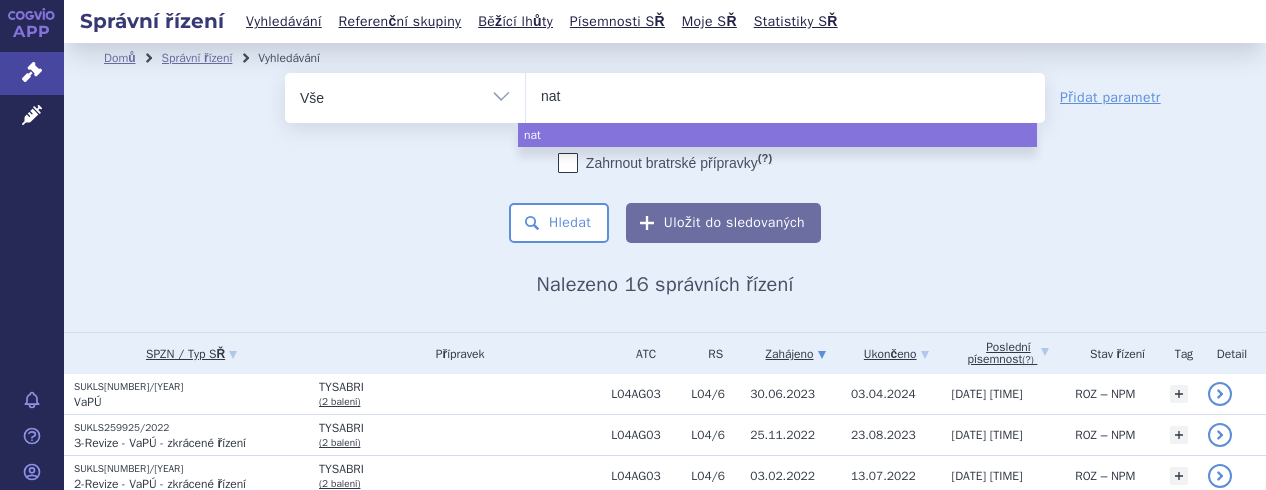 type on "nata" 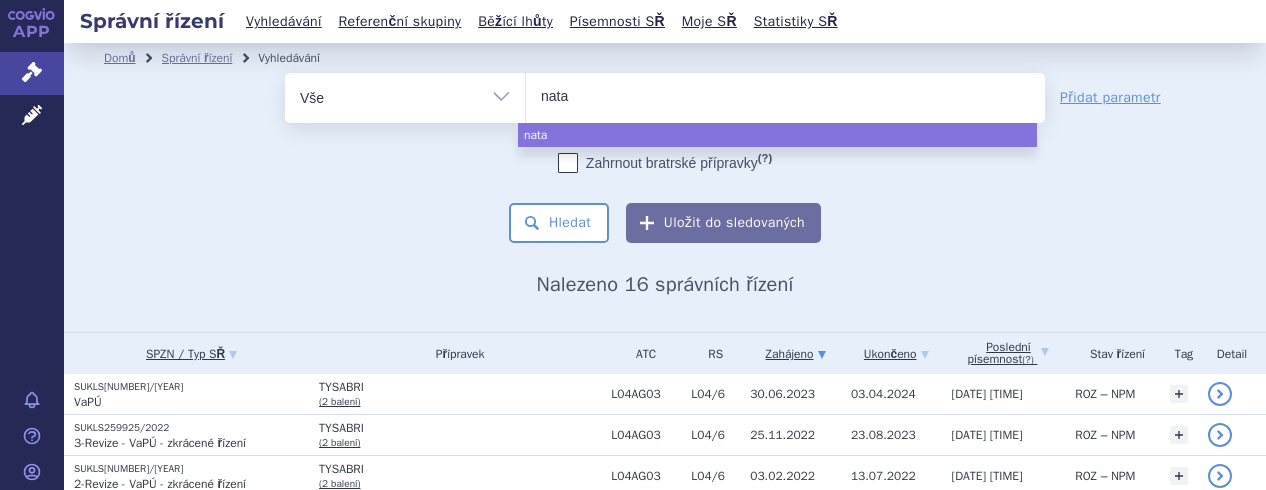 type on "natal" 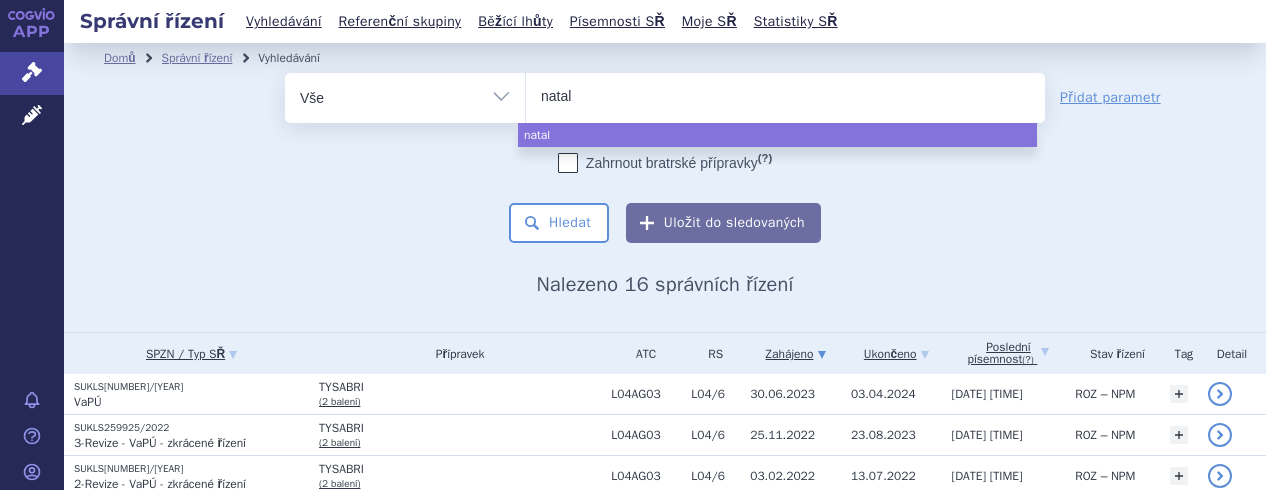 type on "natali" 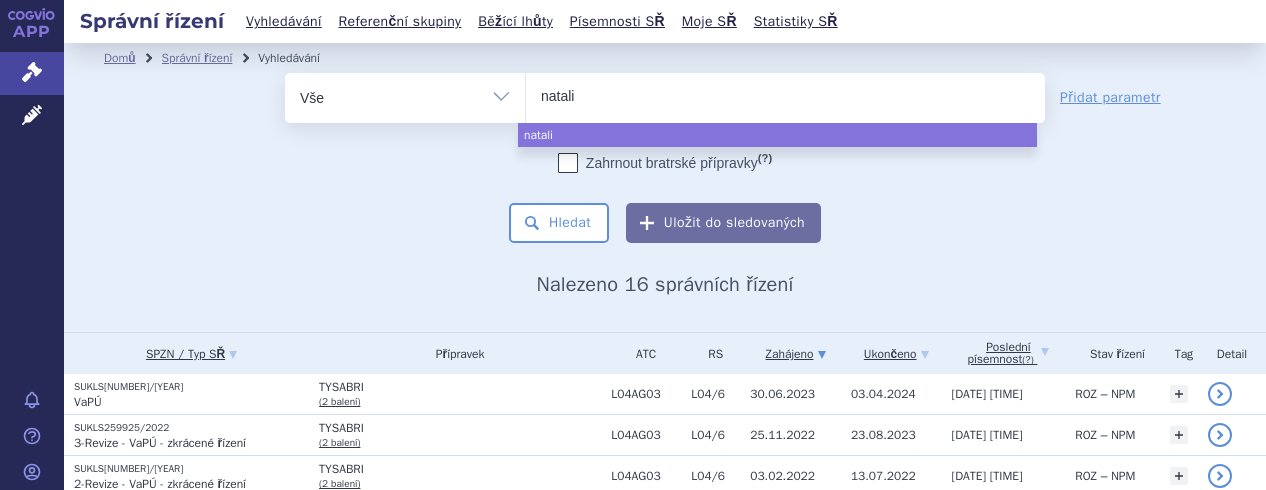 type on "nataliz" 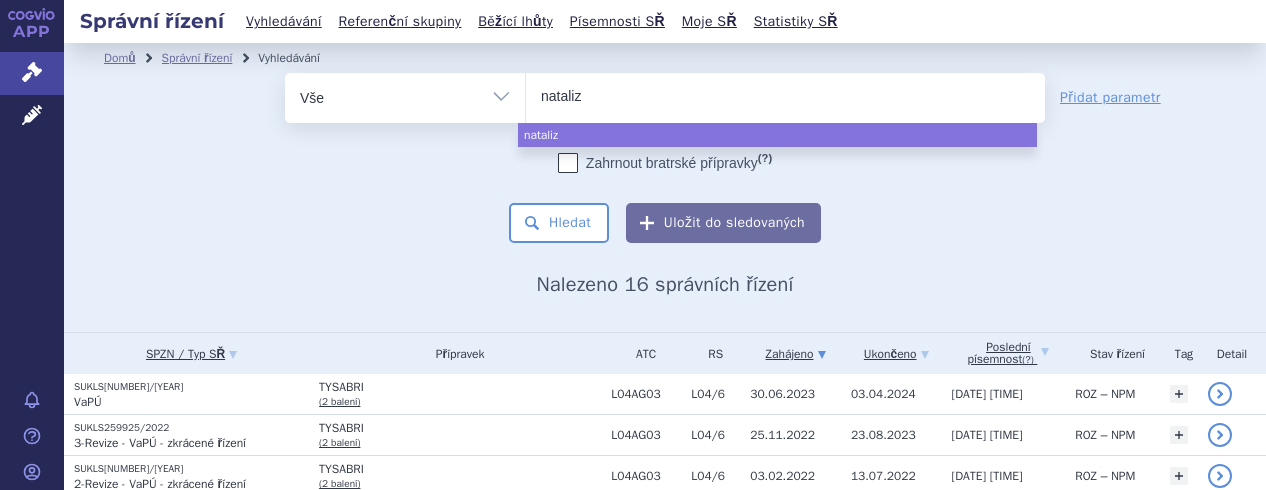 type on "natalizu" 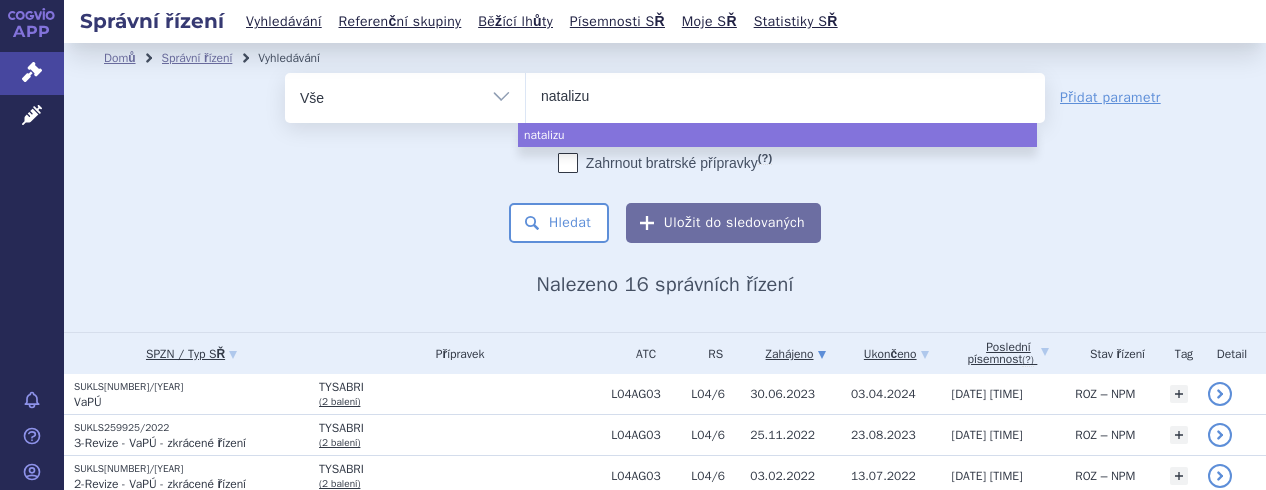 type on "natalizum" 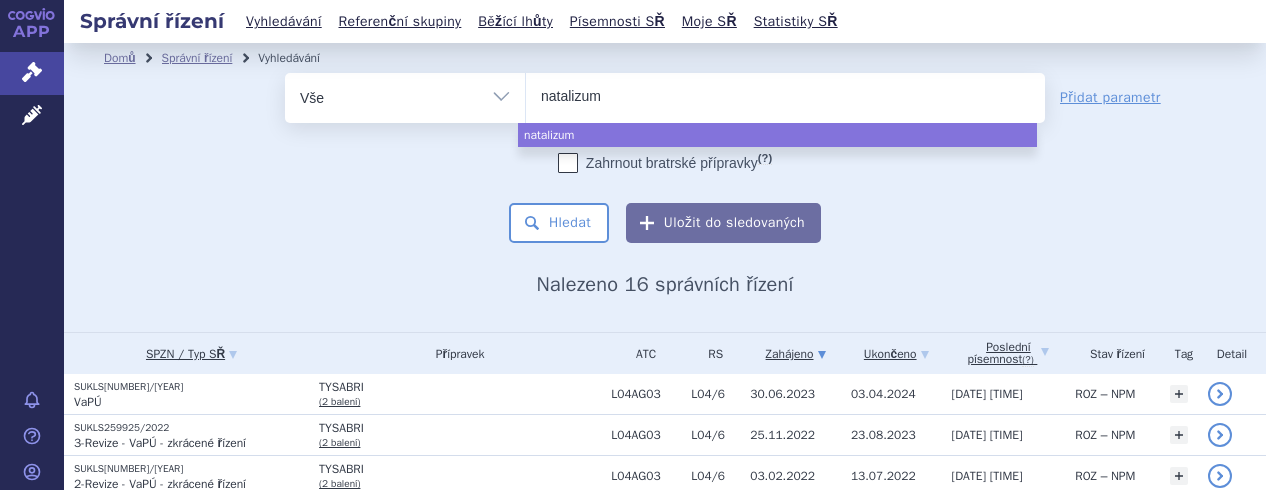 type on "natalizuma" 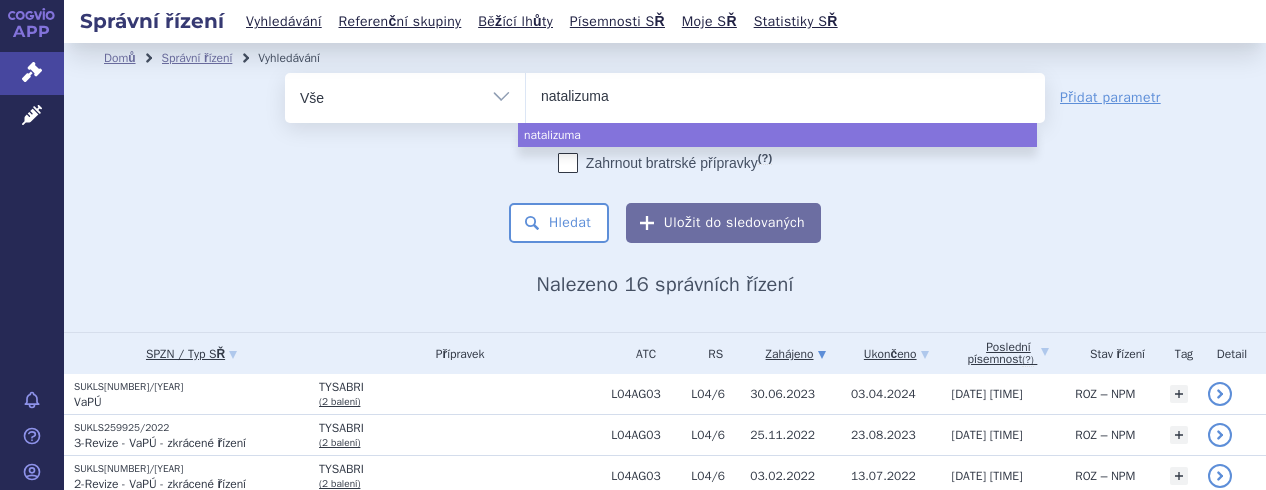 type on "natalizumab" 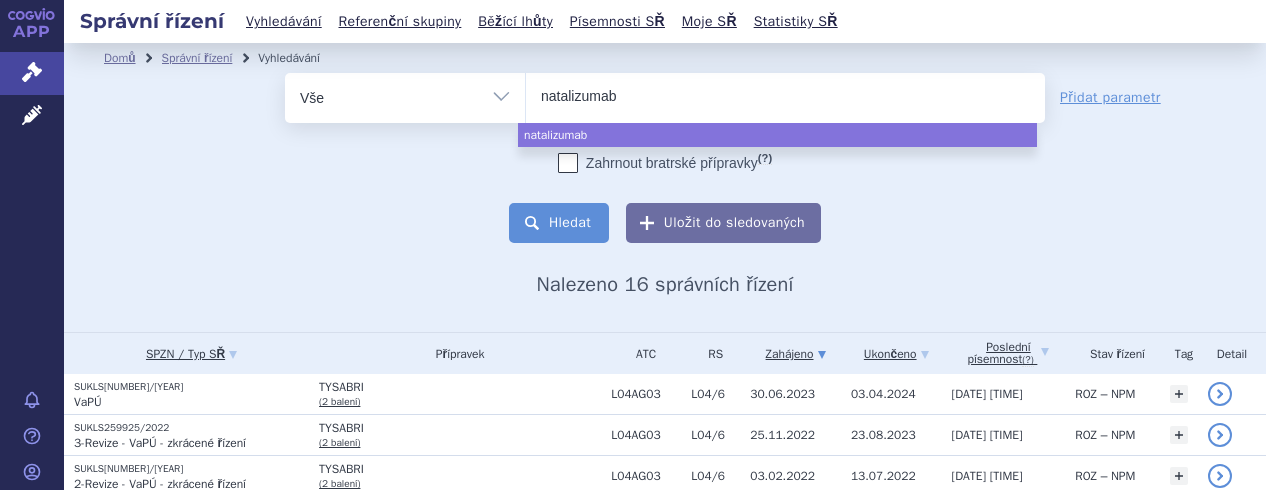 select on "natalizumab" 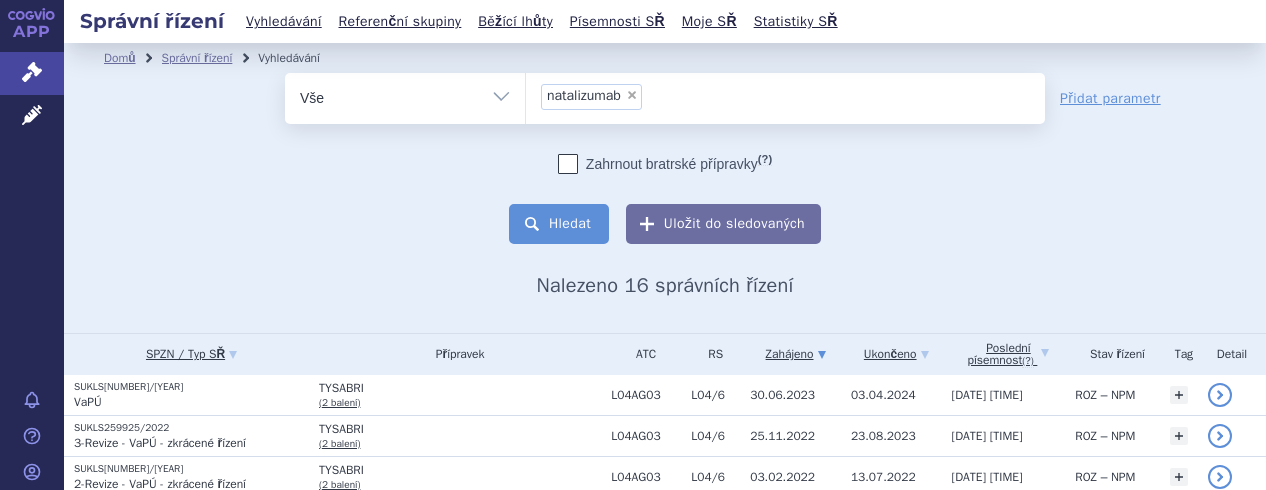click on "Hledat" at bounding box center (559, 224) 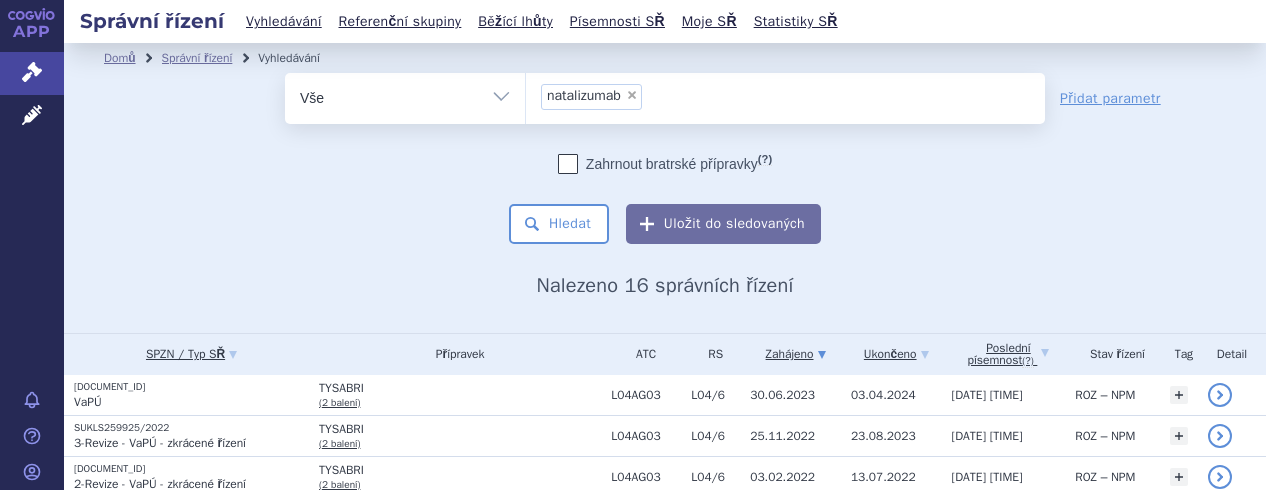 scroll, scrollTop: 0, scrollLeft: 0, axis: both 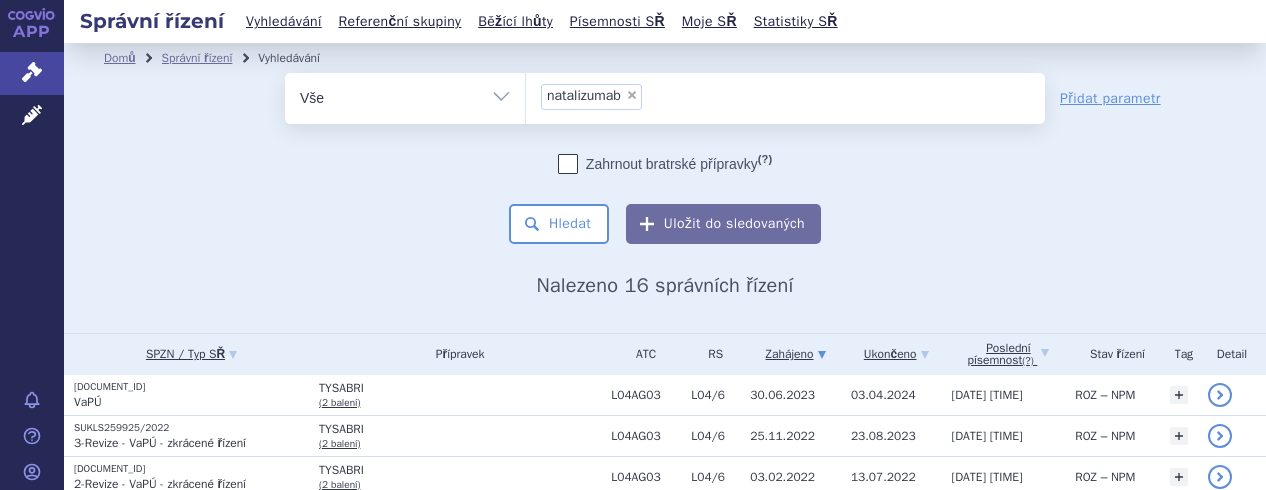 click on "× natalizumab" at bounding box center (785, 95) 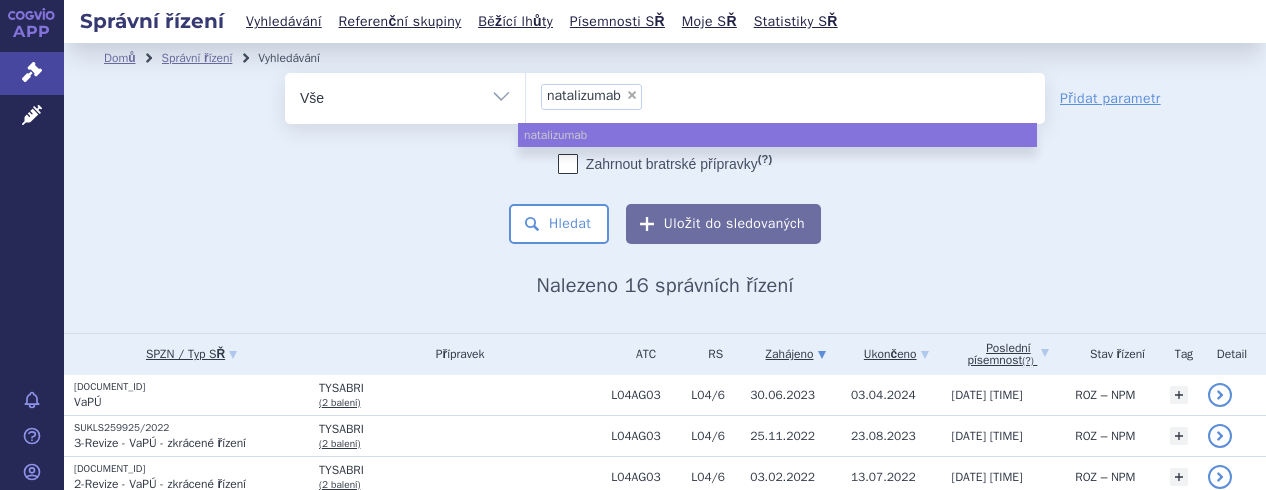 select 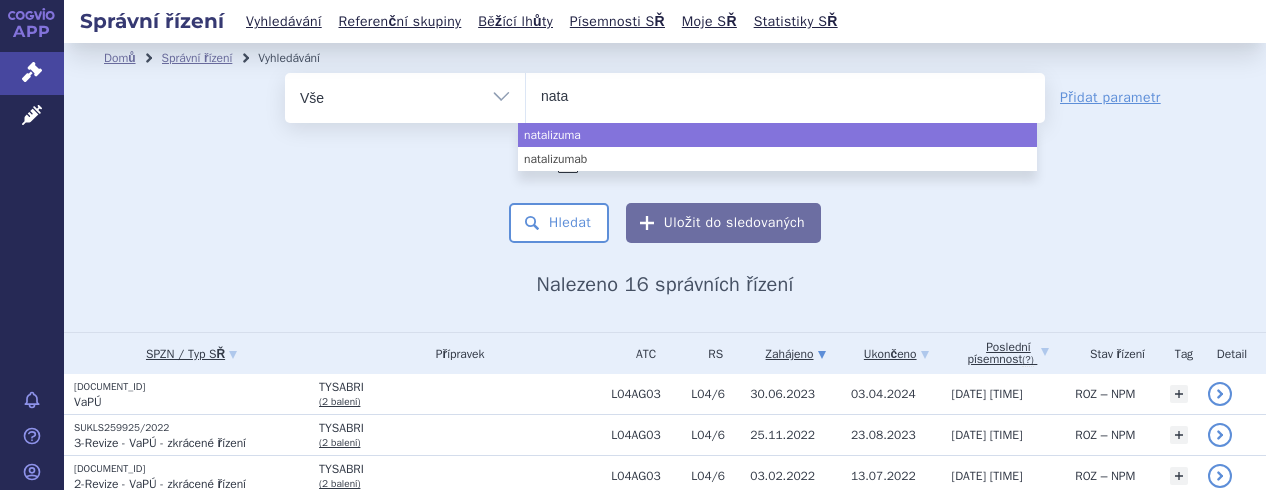type on "nat" 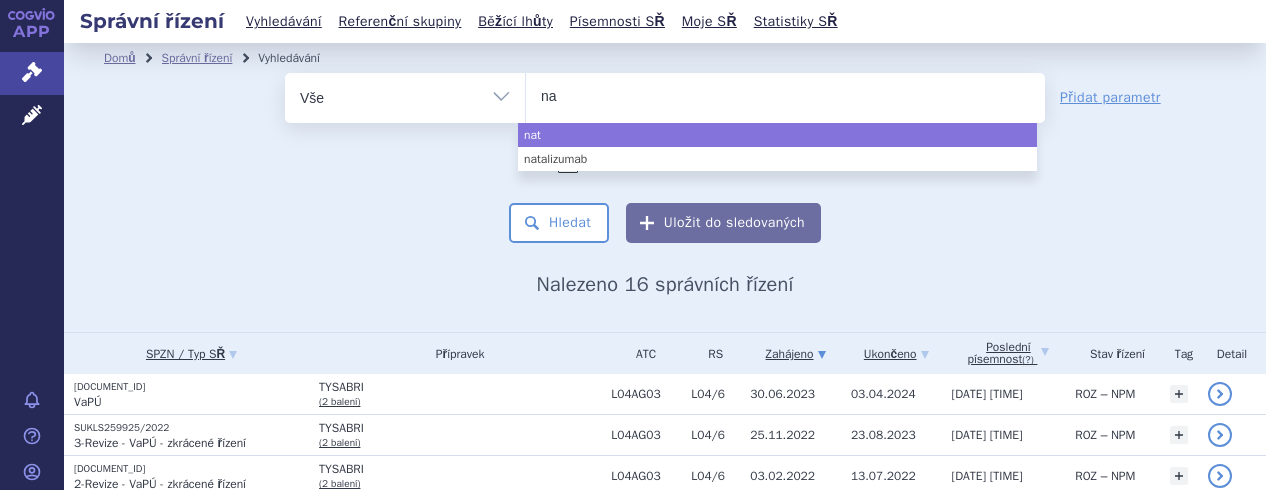 type on "n" 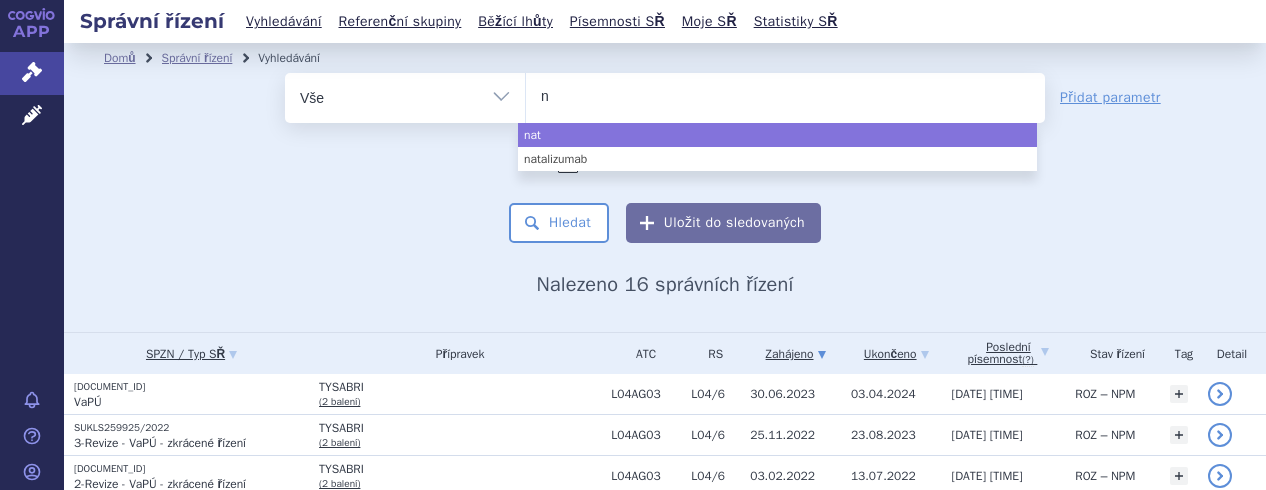 type 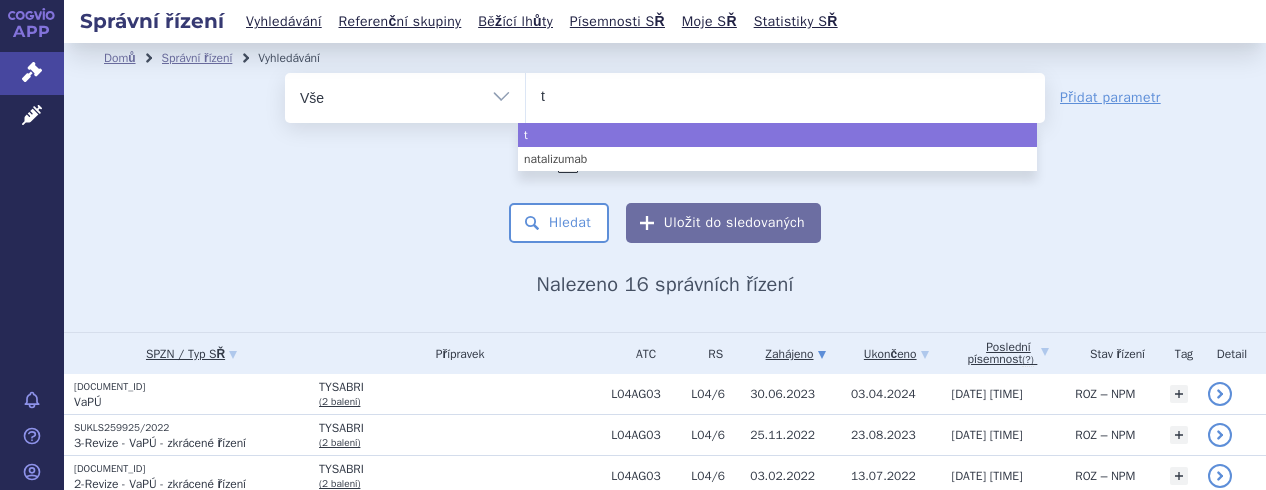 type on "ty" 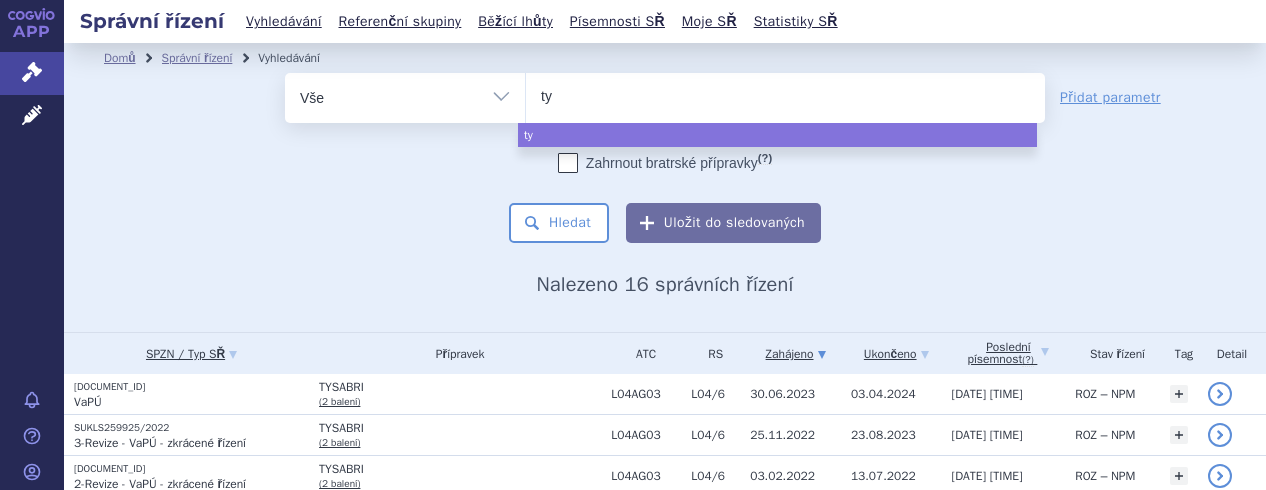 type on "tyr" 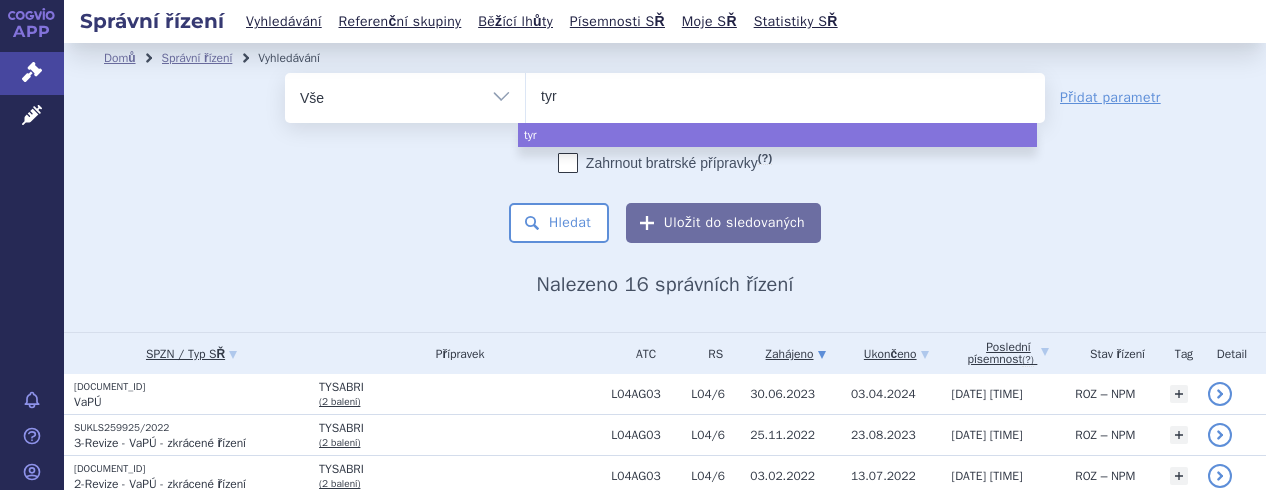 type on "tyru" 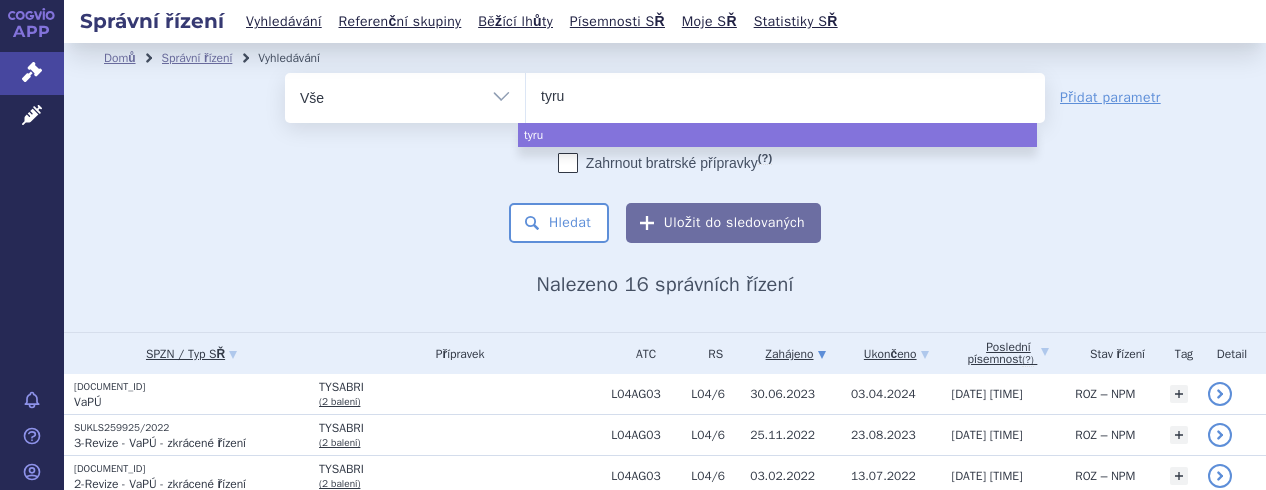 type on "tyruk" 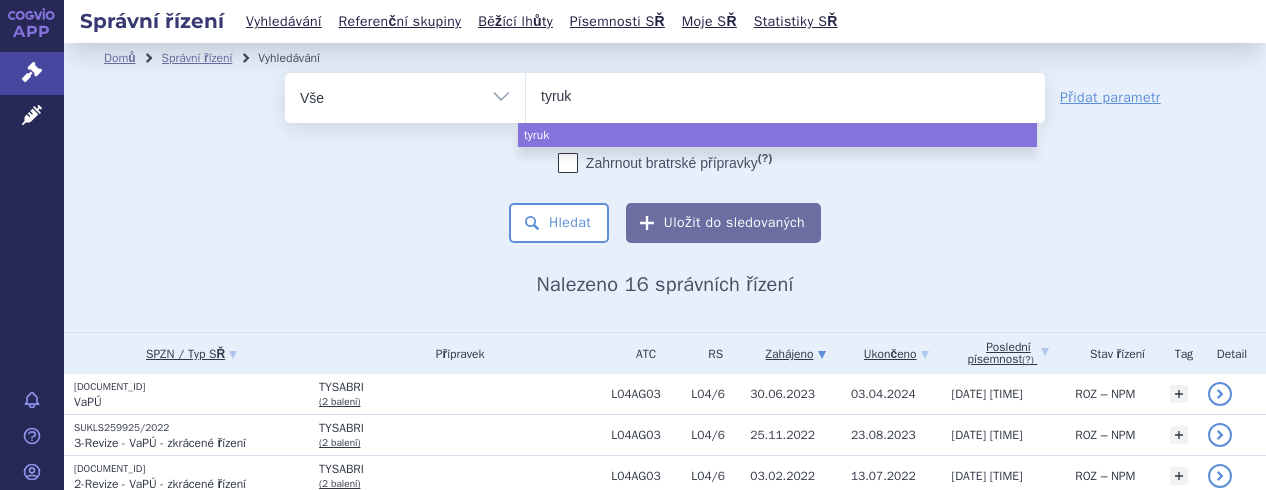 type on "tyruko" 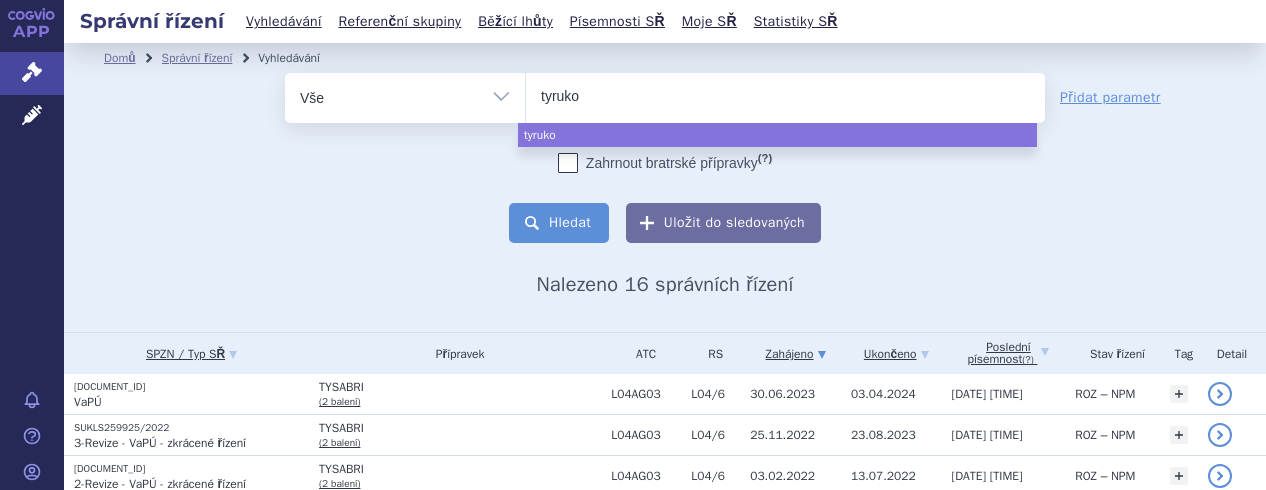 select on "tyruko" 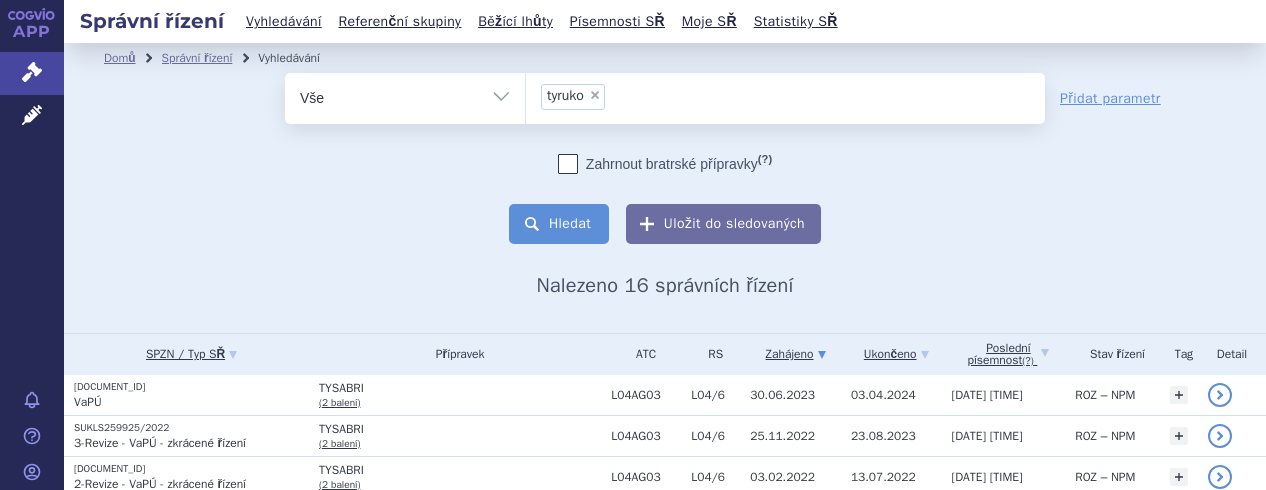 click on "Hledat" at bounding box center (559, 224) 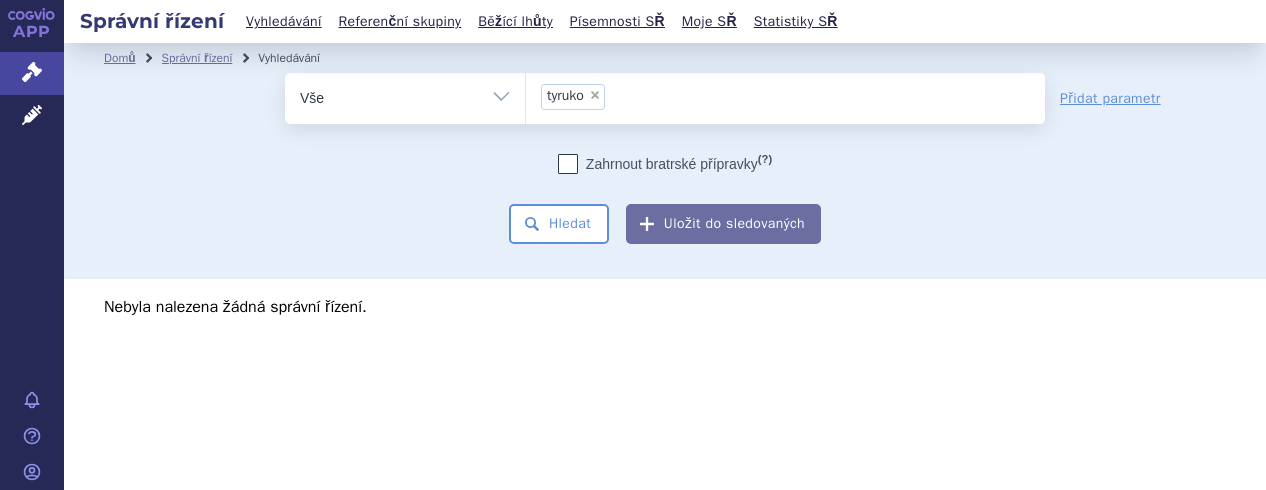 scroll, scrollTop: 0, scrollLeft: 0, axis: both 